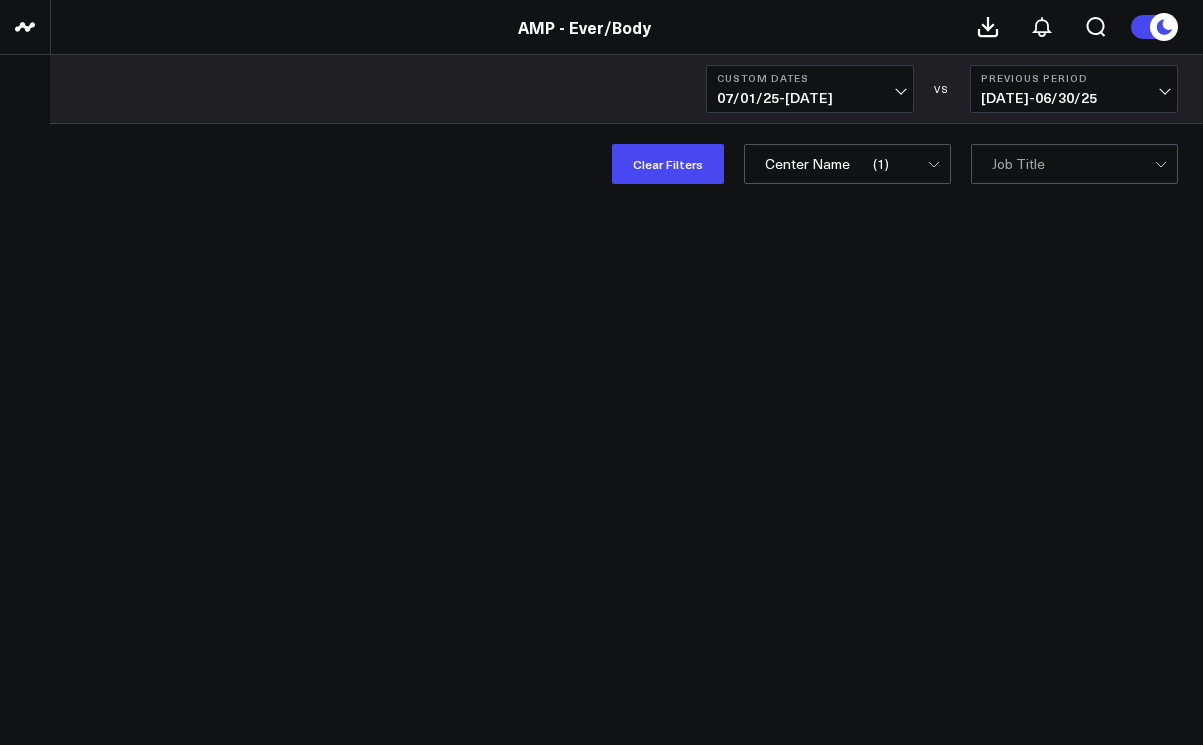 scroll, scrollTop: 0, scrollLeft: 0, axis: both 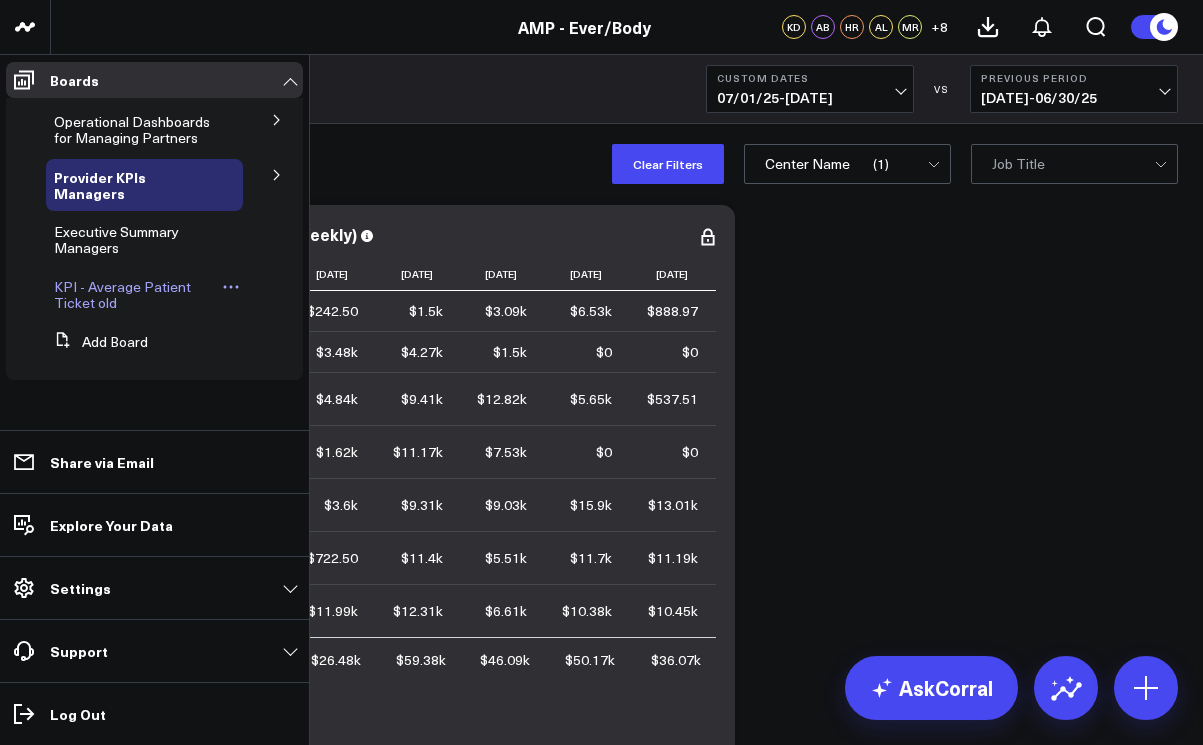 click on "KPI - Average Patient Ticket old" at bounding box center (122, 294) 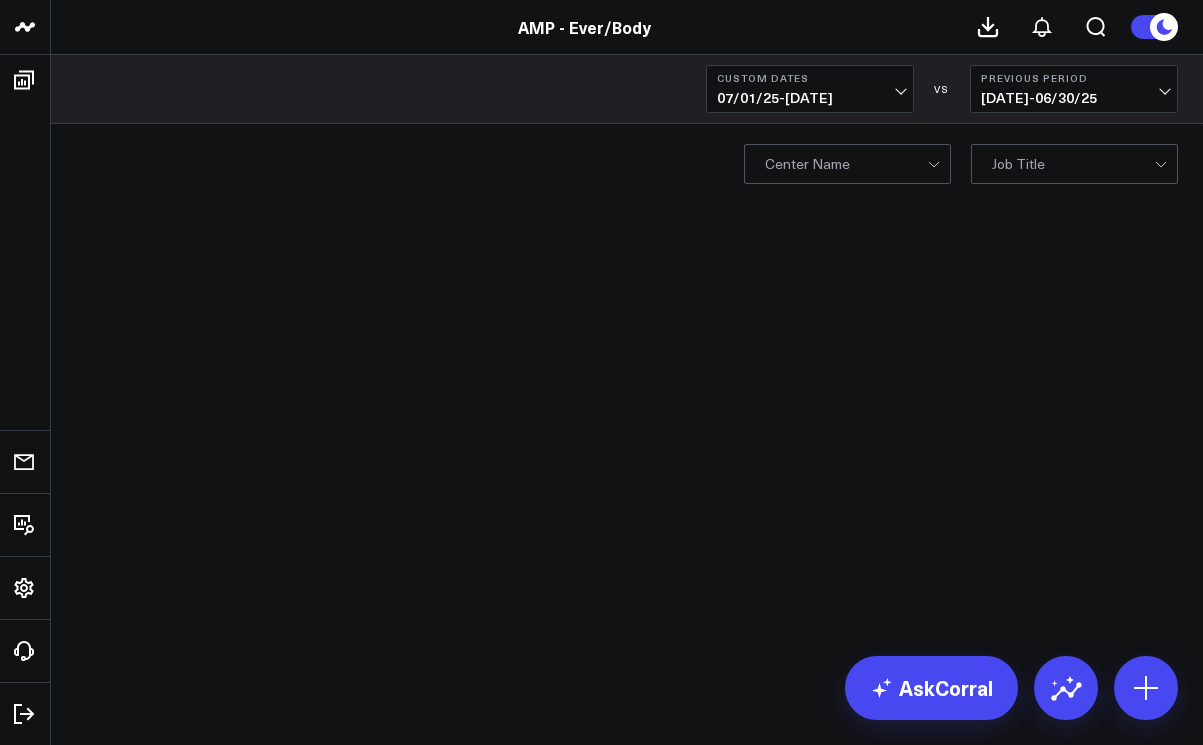 scroll, scrollTop: 0, scrollLeft: 0, axis: both 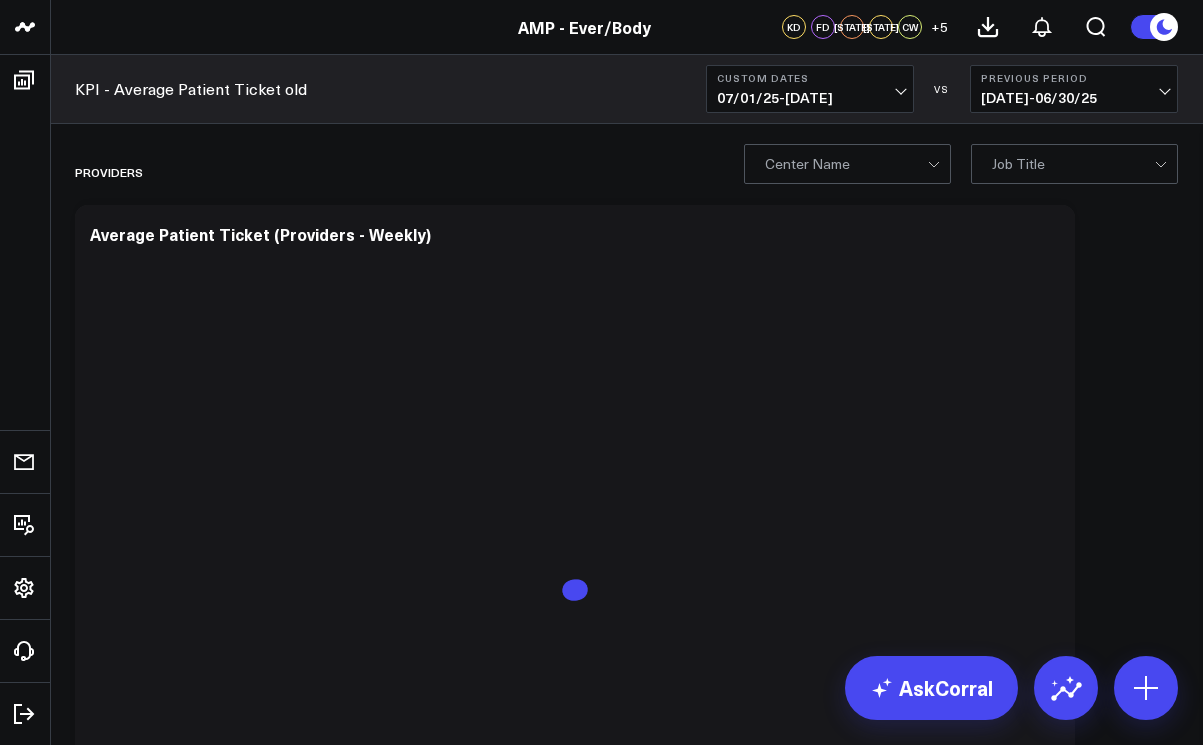click on "0 Center Name" at bounding box center (847, 164) 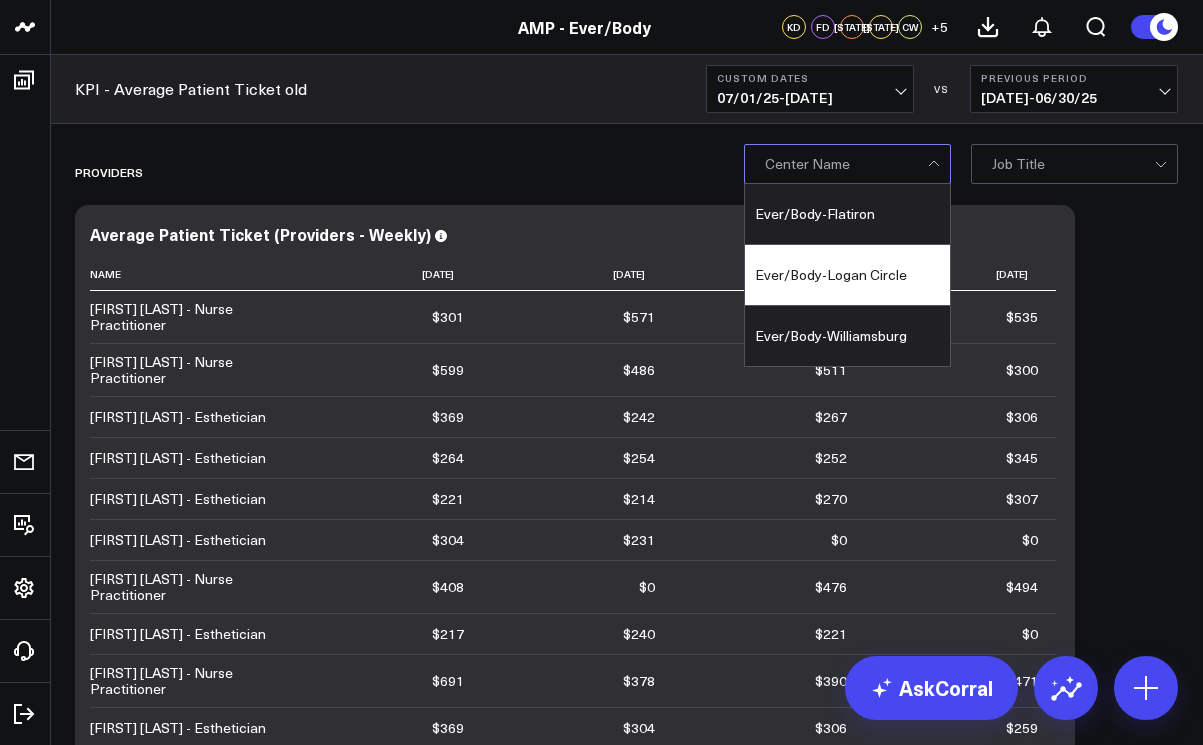 click on "Ever/Body-Logan Circle" at bounding box center [847, 275] 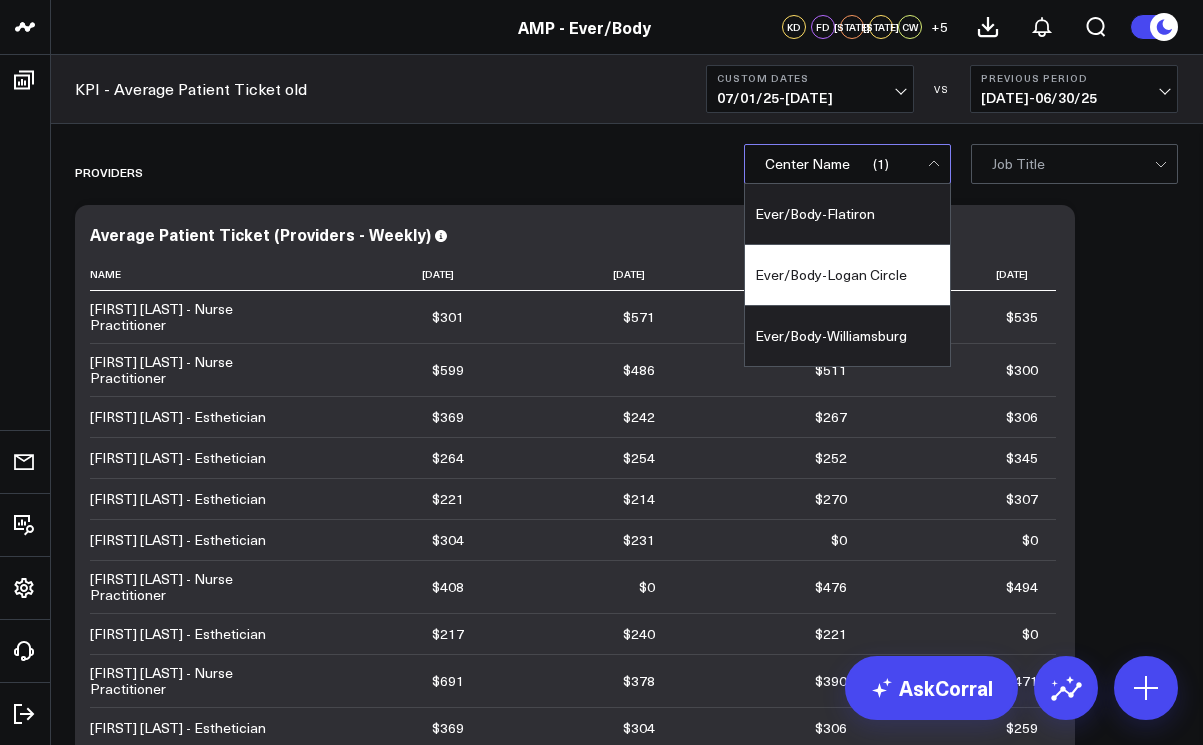 click on "0 Job Title" at bounding box center (1074, 164) 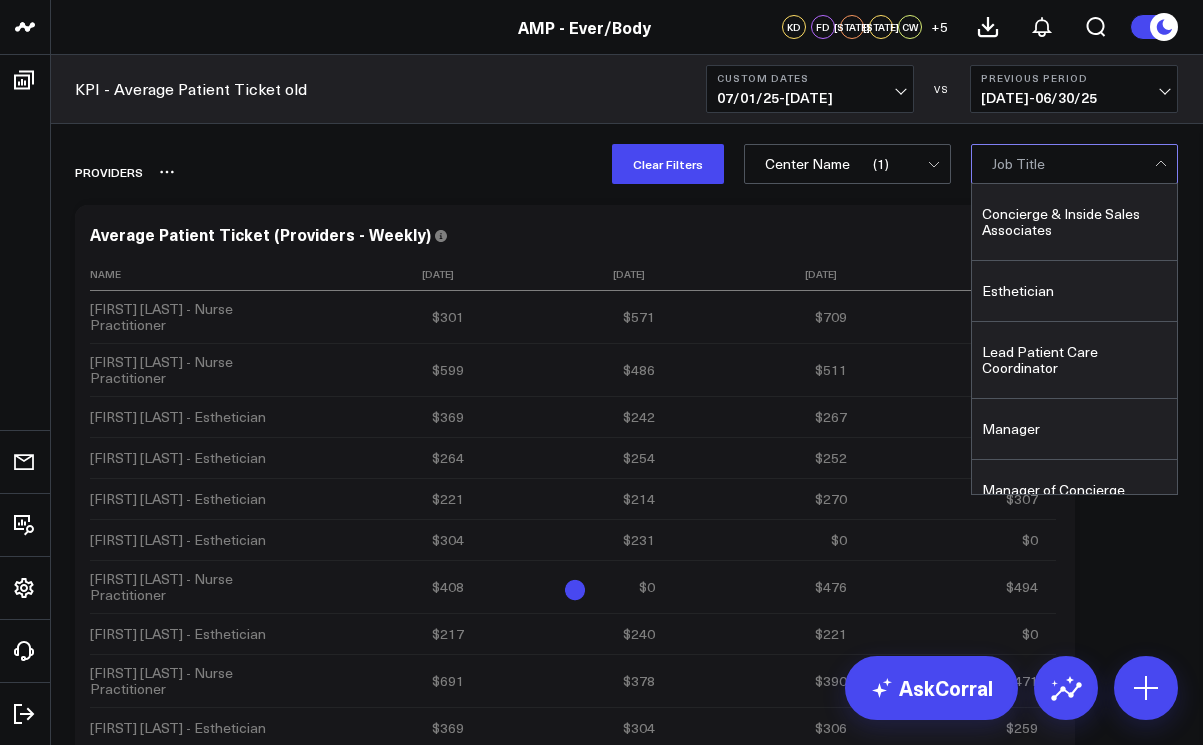 click on "Providers" at bounding box center [356, 172] 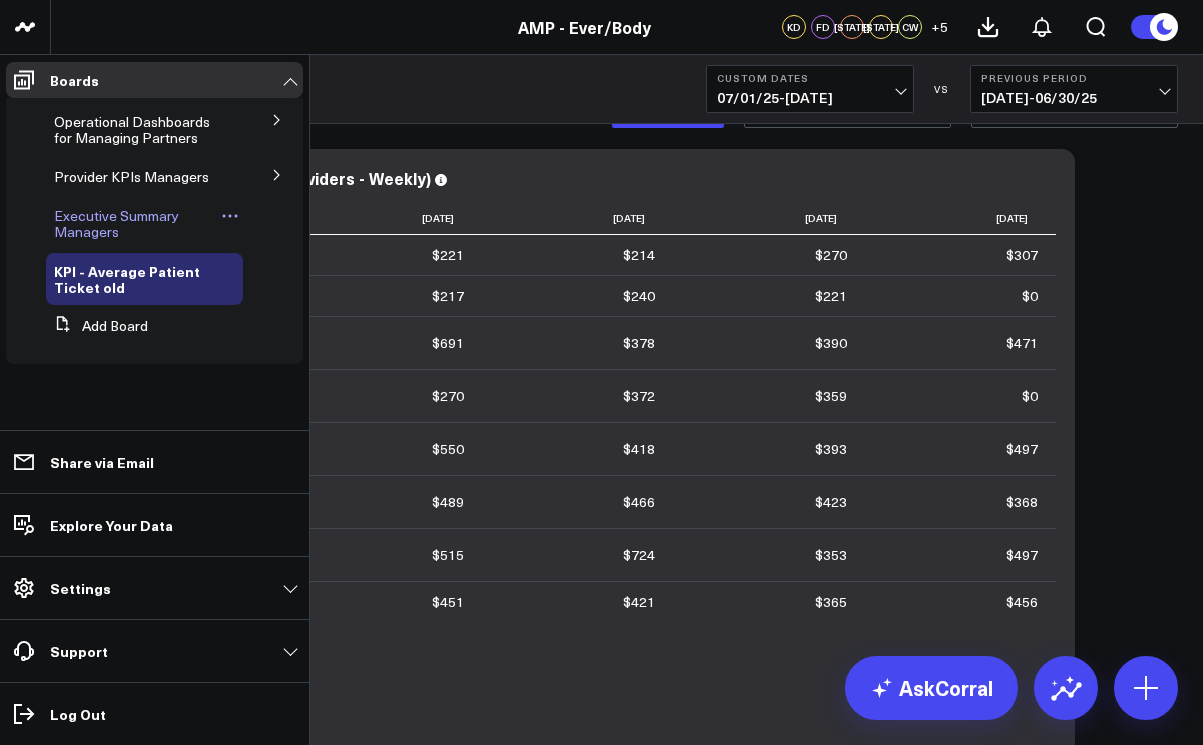 scroll, scrollTop: 0, scrollLeft: 0, axis: both 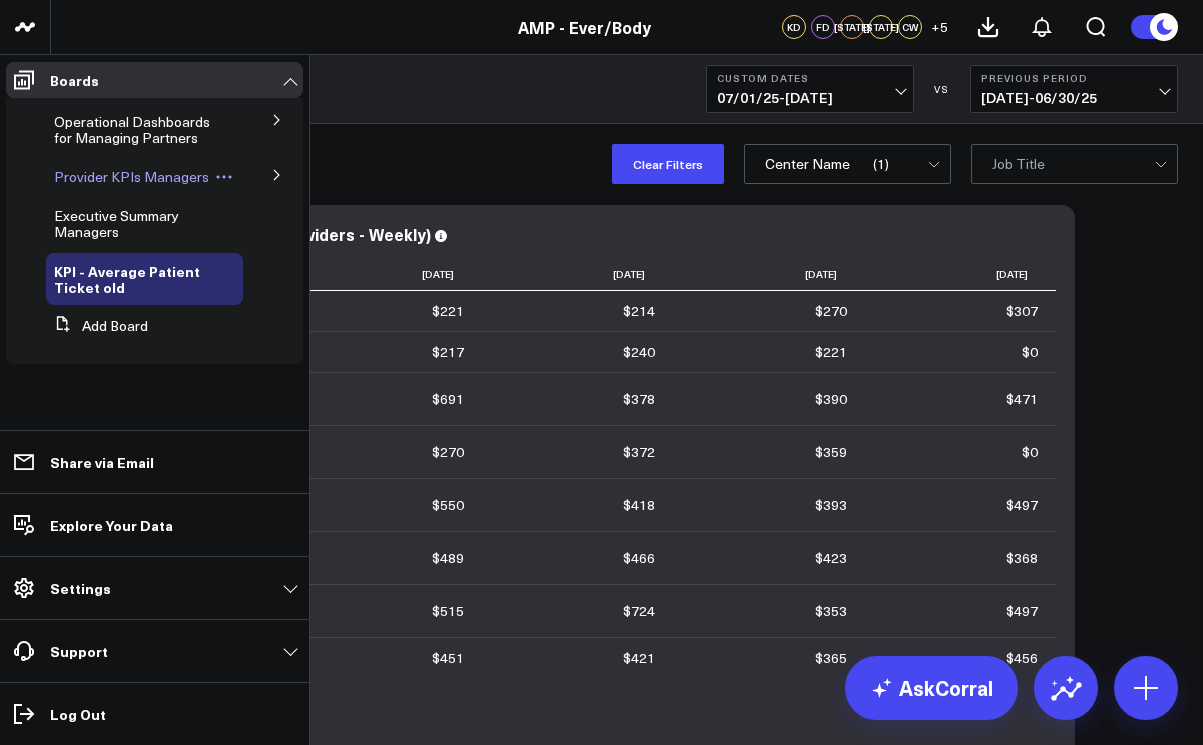 click on "Provider KPIs Managers" at bounding box center [131, 176] 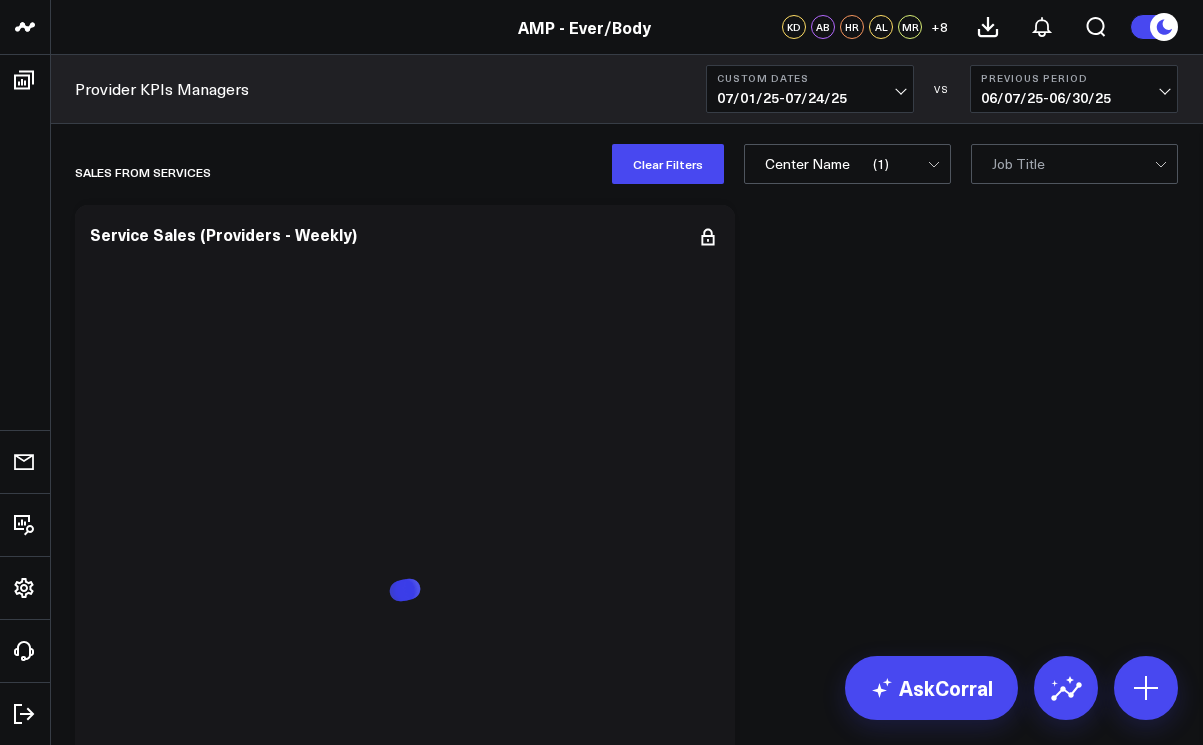 scroll, scrollTop: 0, scrollLeft: 0, axis: both 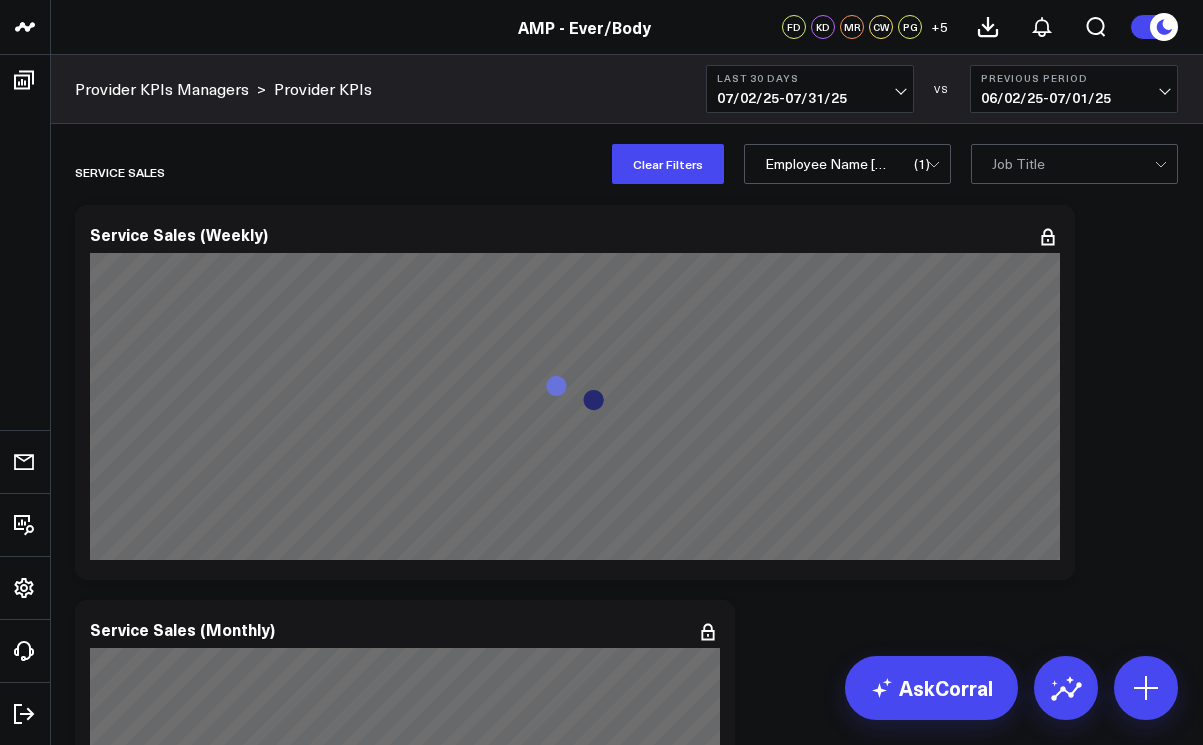 click on "1 Employee Name [NAME] [LAST]" at bounding box center (847, 164) 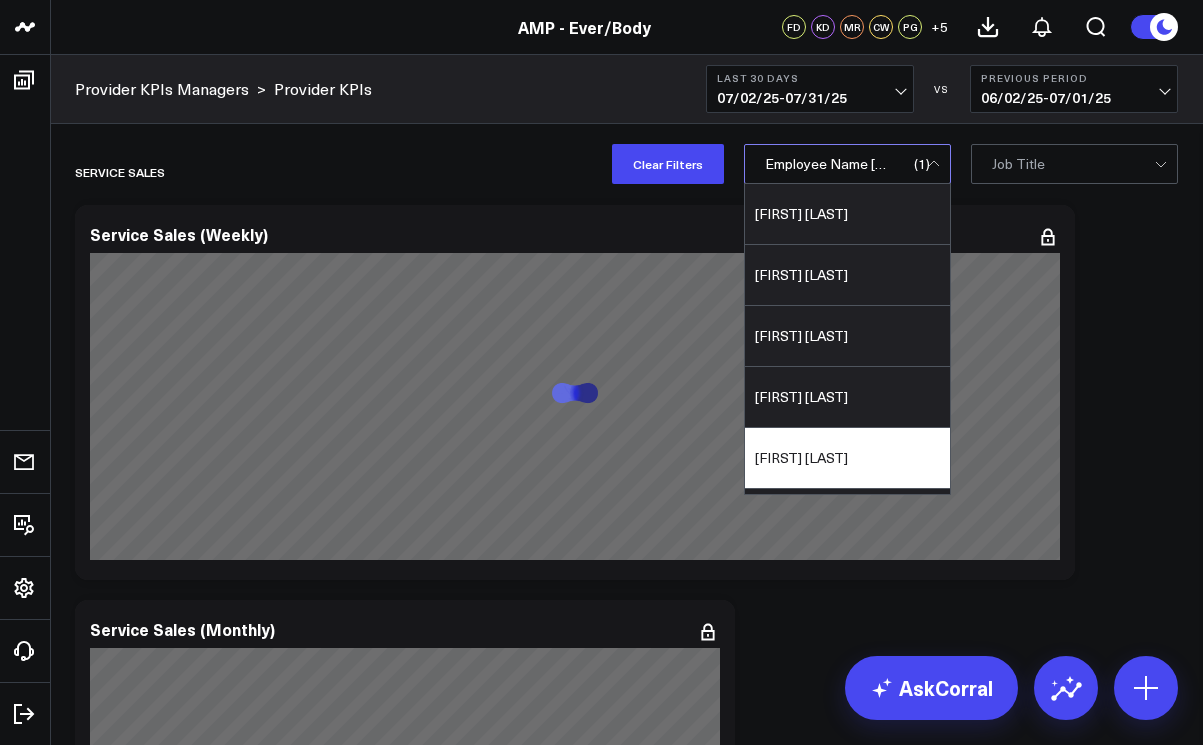 click on "[FIRST] [LAST]" at bounding box center [847, 458] 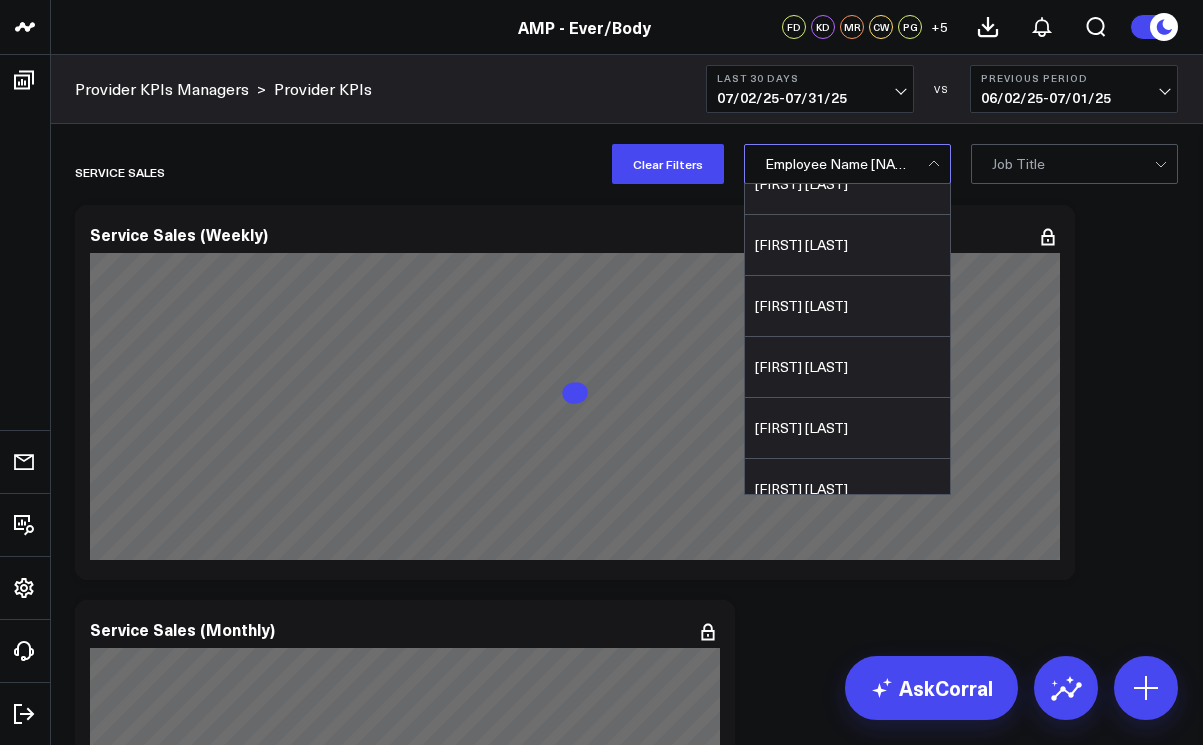 scroll, scrollTop: 402, scrollLeft: 0, axis: vertical 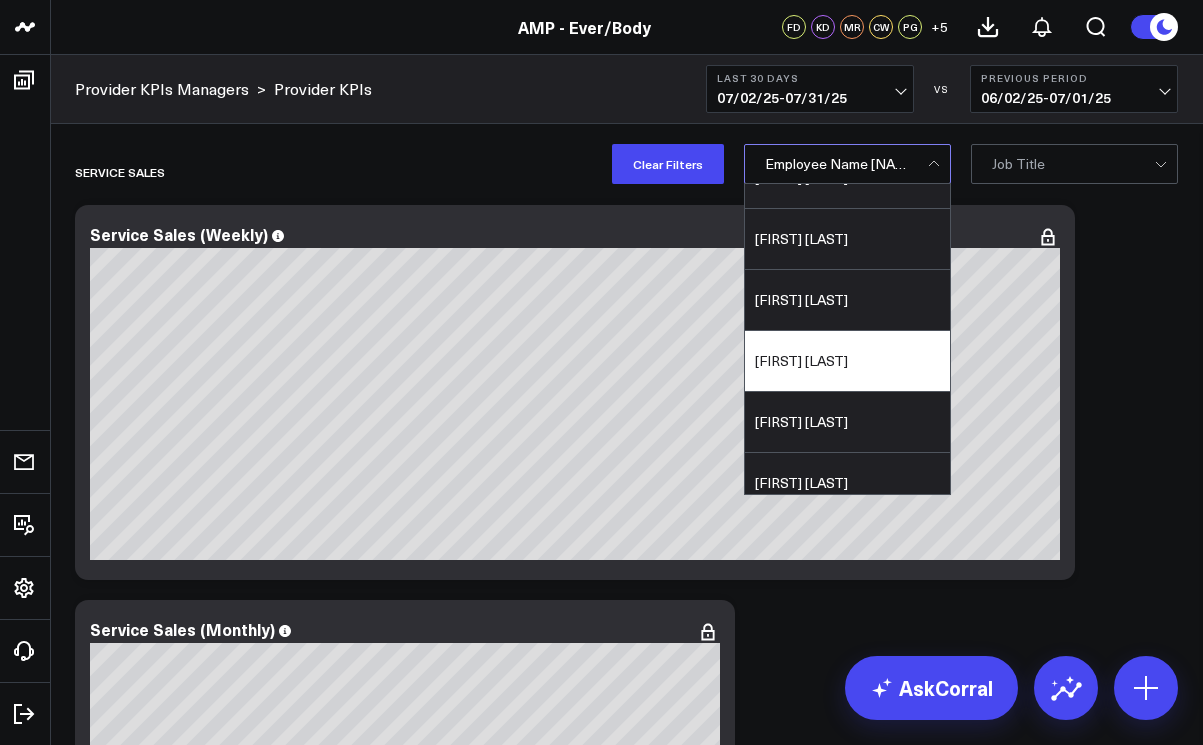 click on "[FIRST] [LAST]" at bounding box center [847, 361] 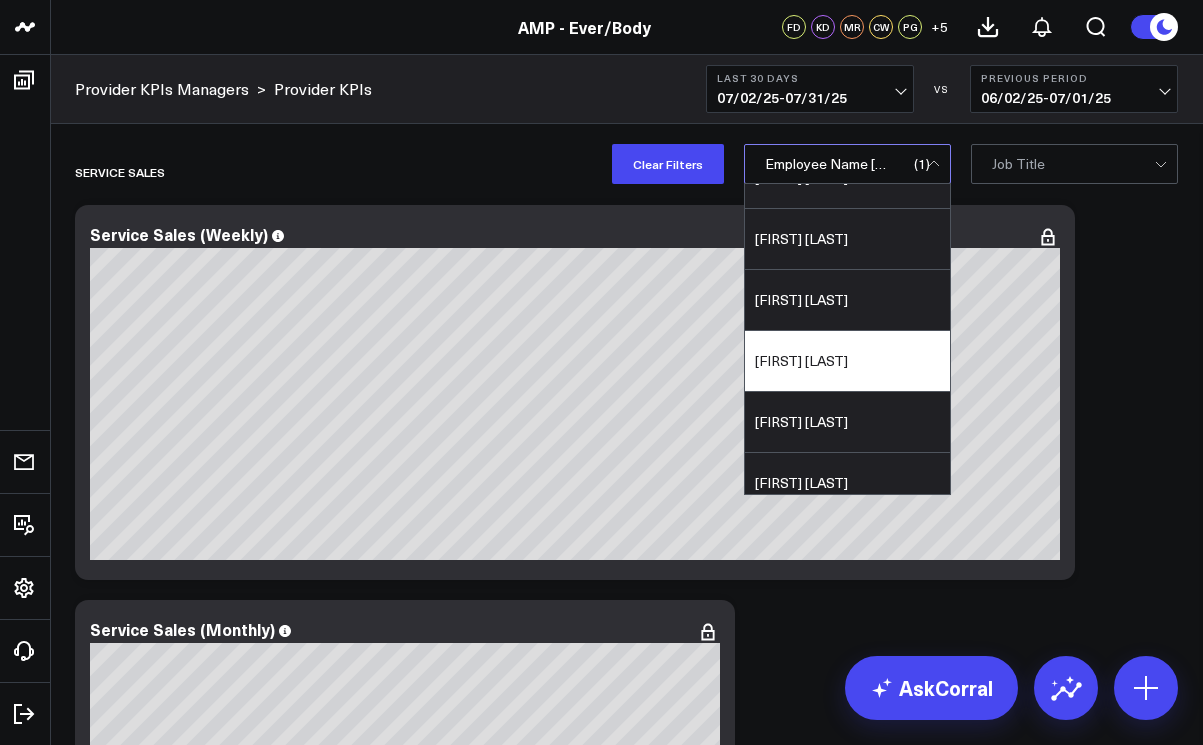 click on "[DATE]  -  [DATE]" at bounding box center (810, 98) 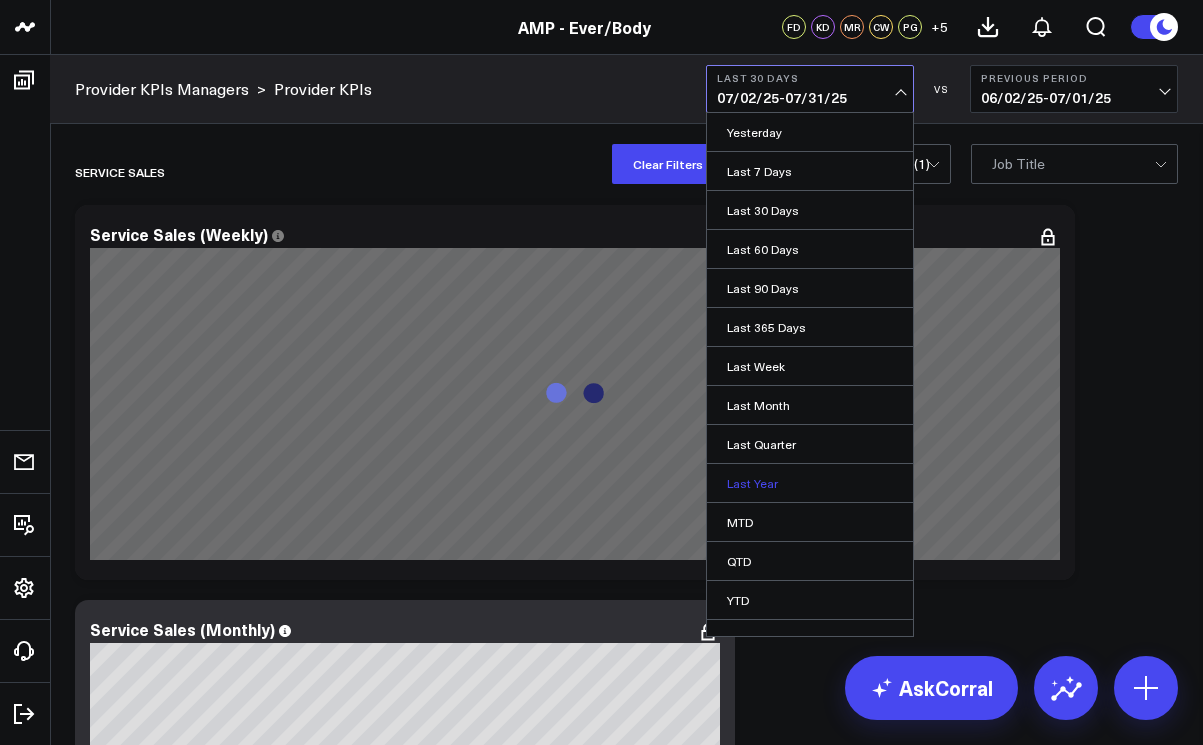scroll, scrollTop: 22, scrollLeft: 0, axis: vertical 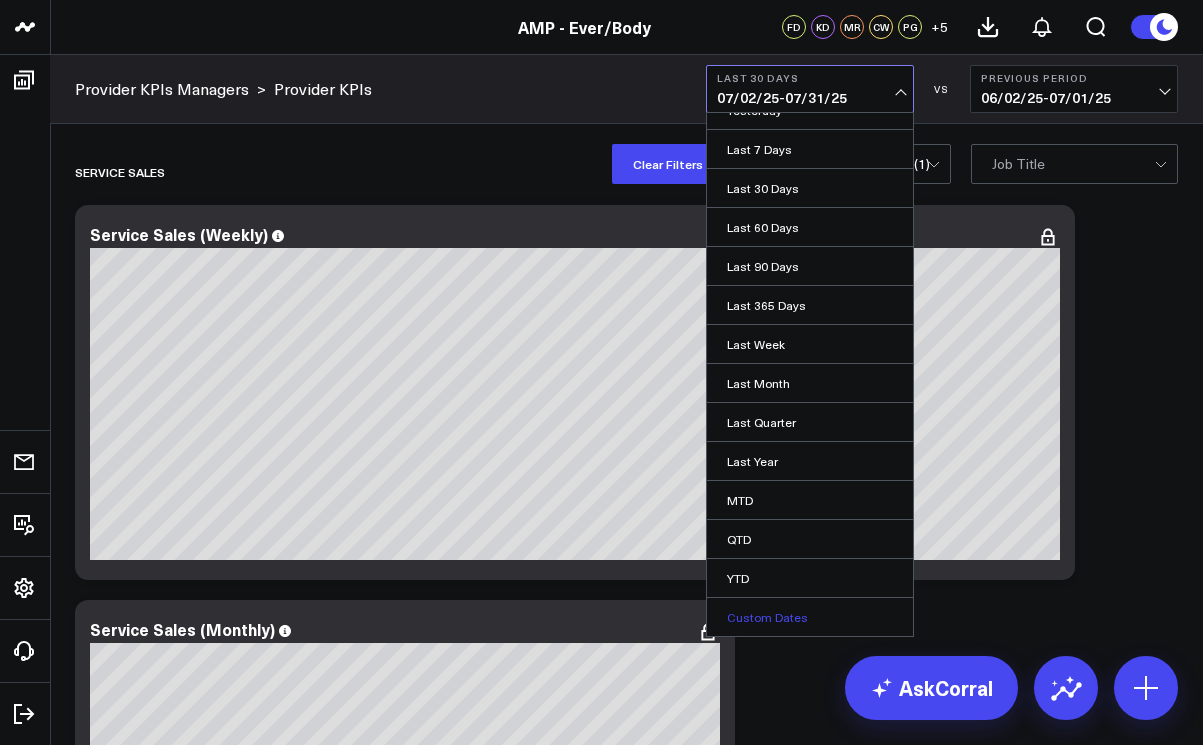 click on "Custom Dates" at bounding box center [810, 617] 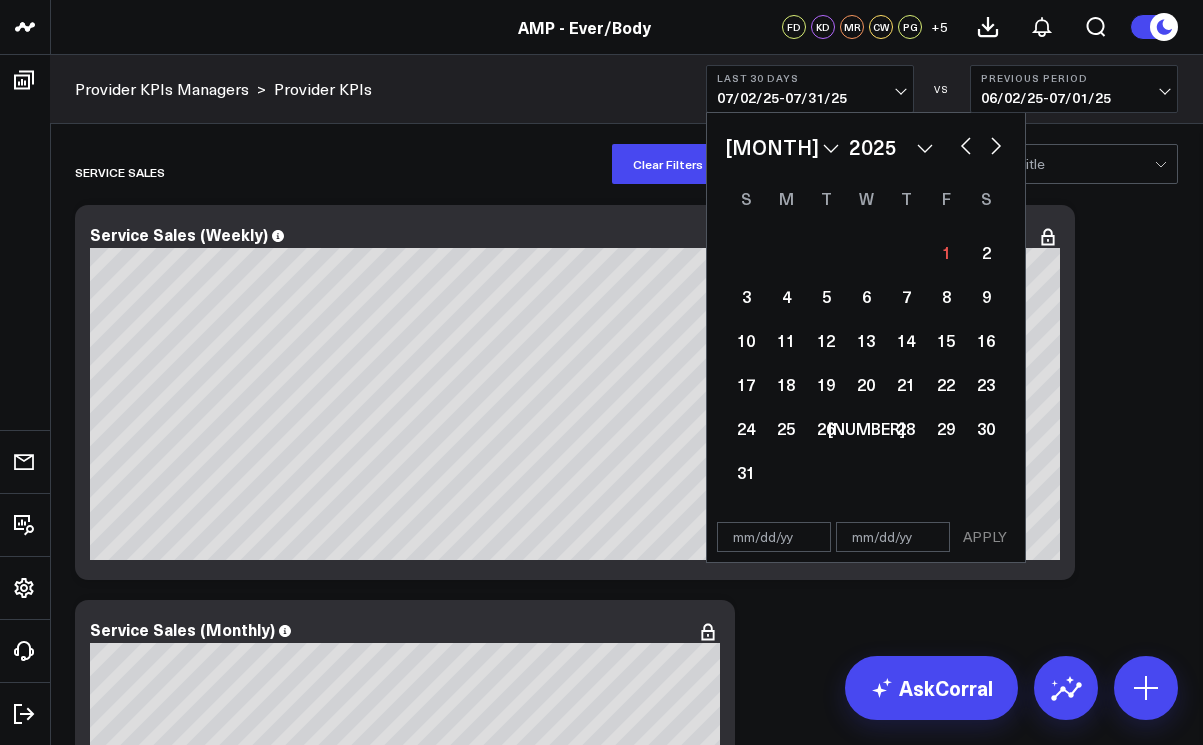 click on "January February March April May June July August September October November December 2026 2025 2024 2023 2022 2021 2020 2019 2018 2017 2016 2015 2014 2013 2012 2011 2010 2009 2008 2007 2006 2005 2004 2003 2002 2001 2000" at bounding box center (866, 147) 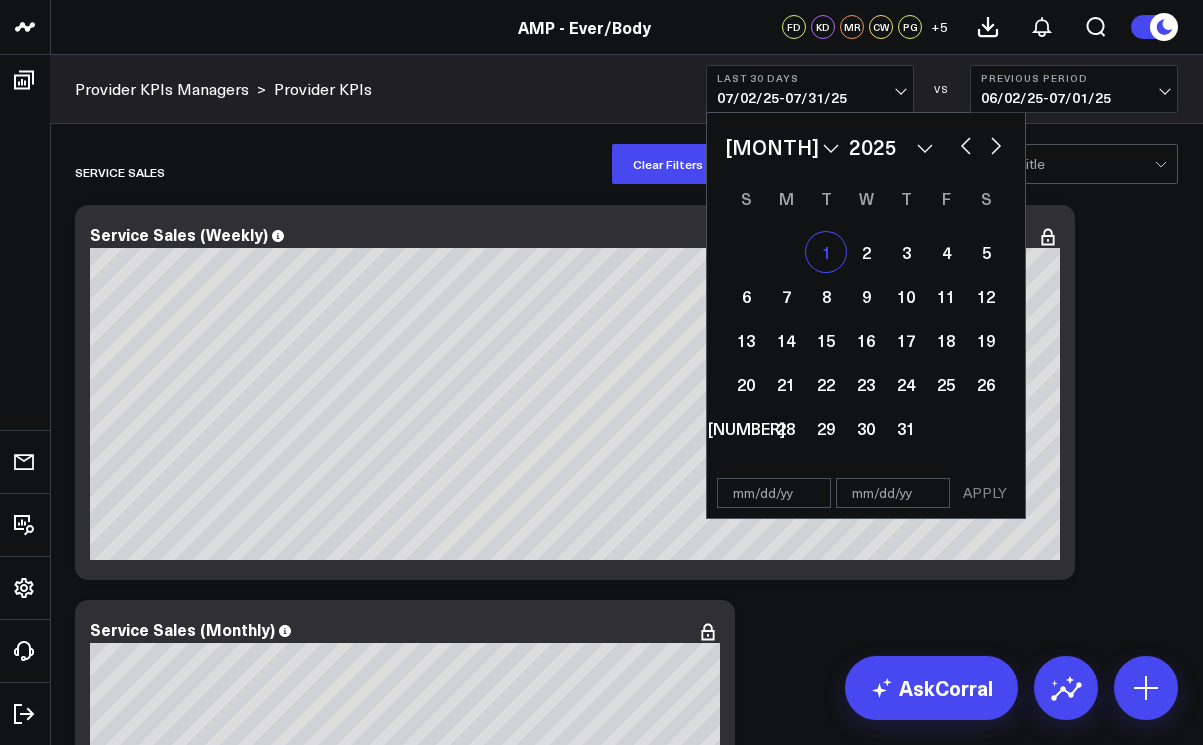 click on "1" at bounding box center [826, 252] 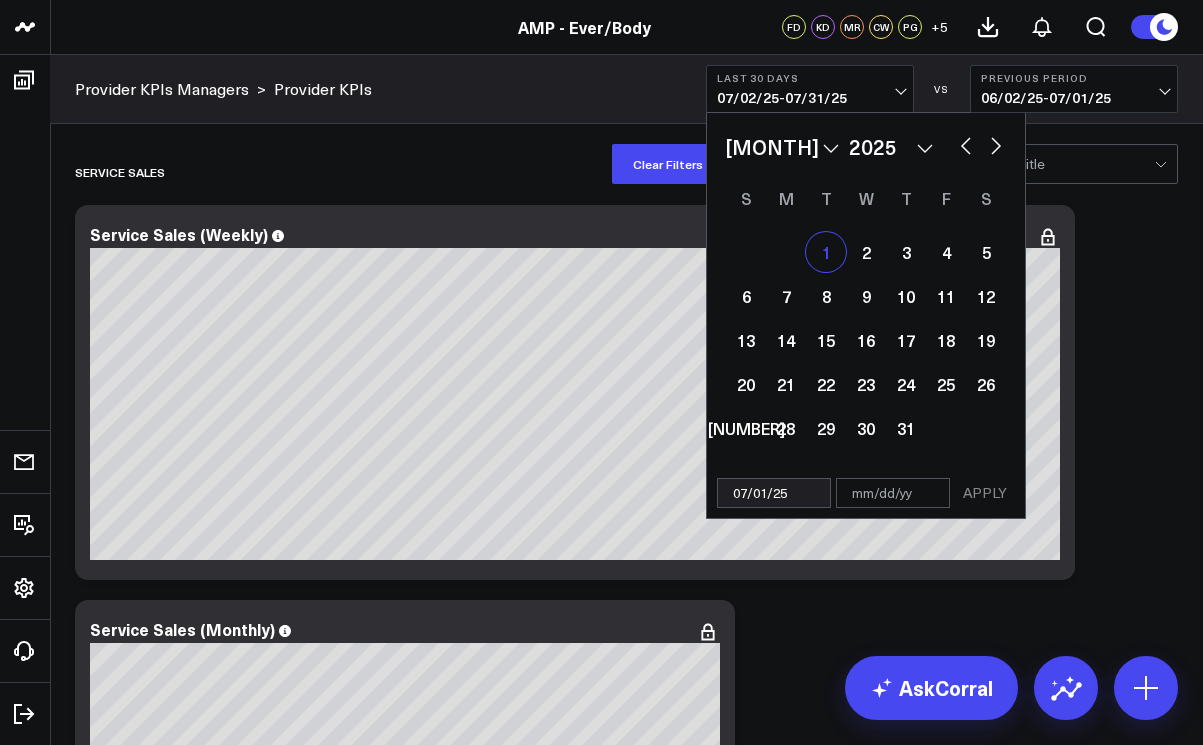 select on "6" 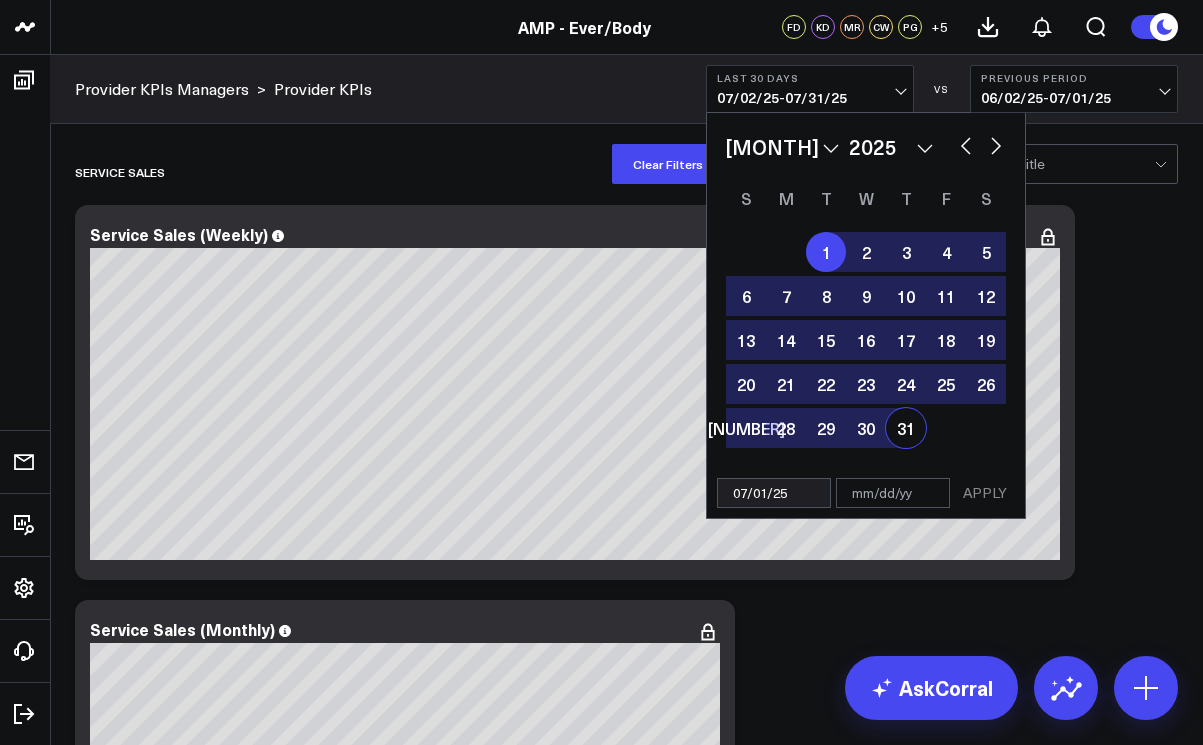 click on "31" at bounding box center (906, 428) 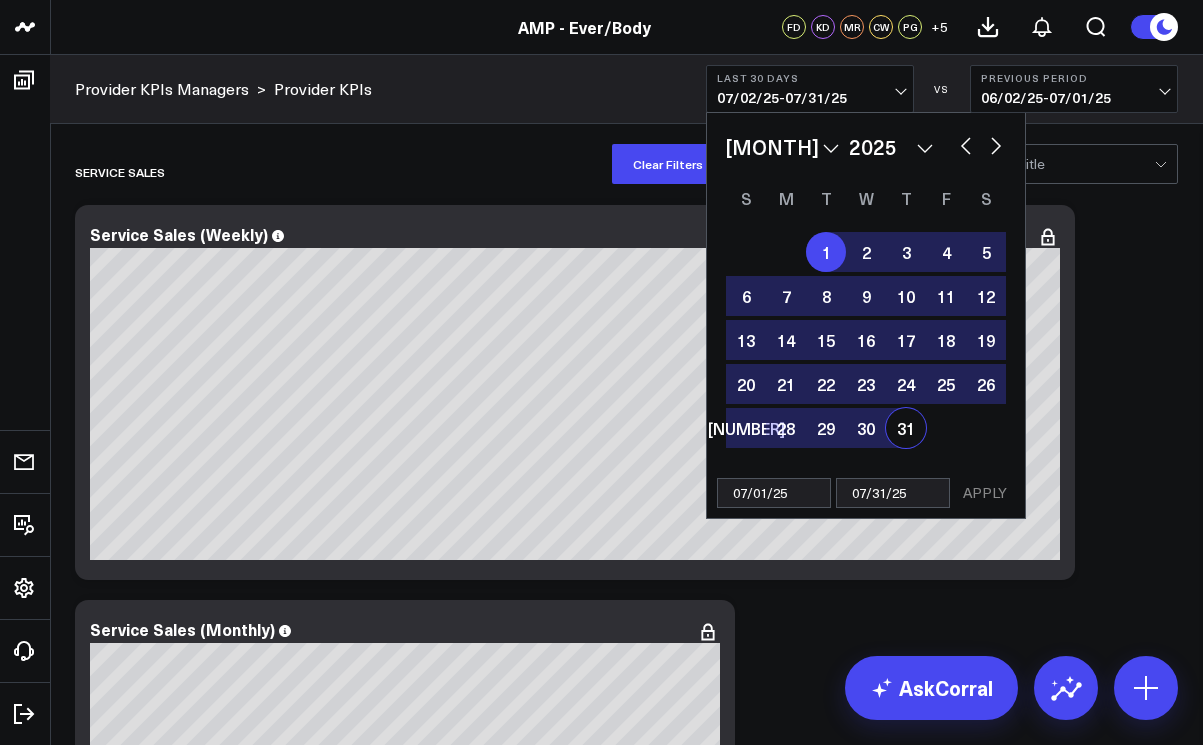 select on "6" 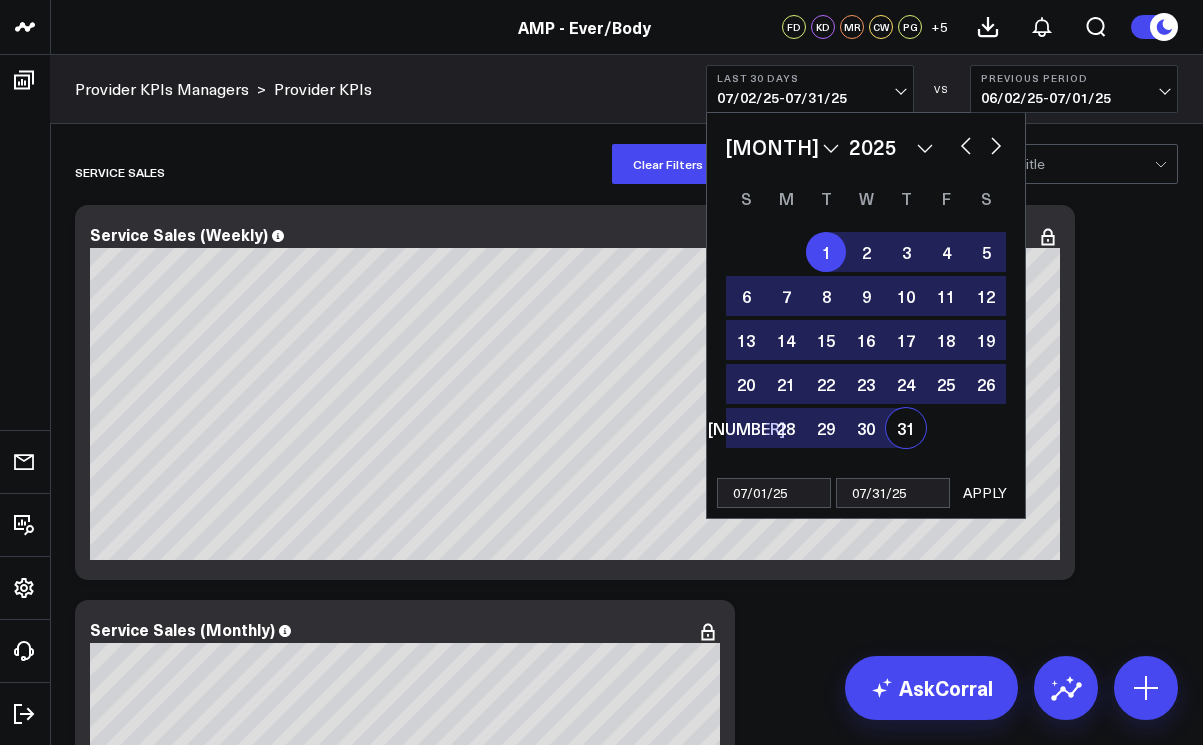 click on "APPLY" at bounding box center (985, 493) 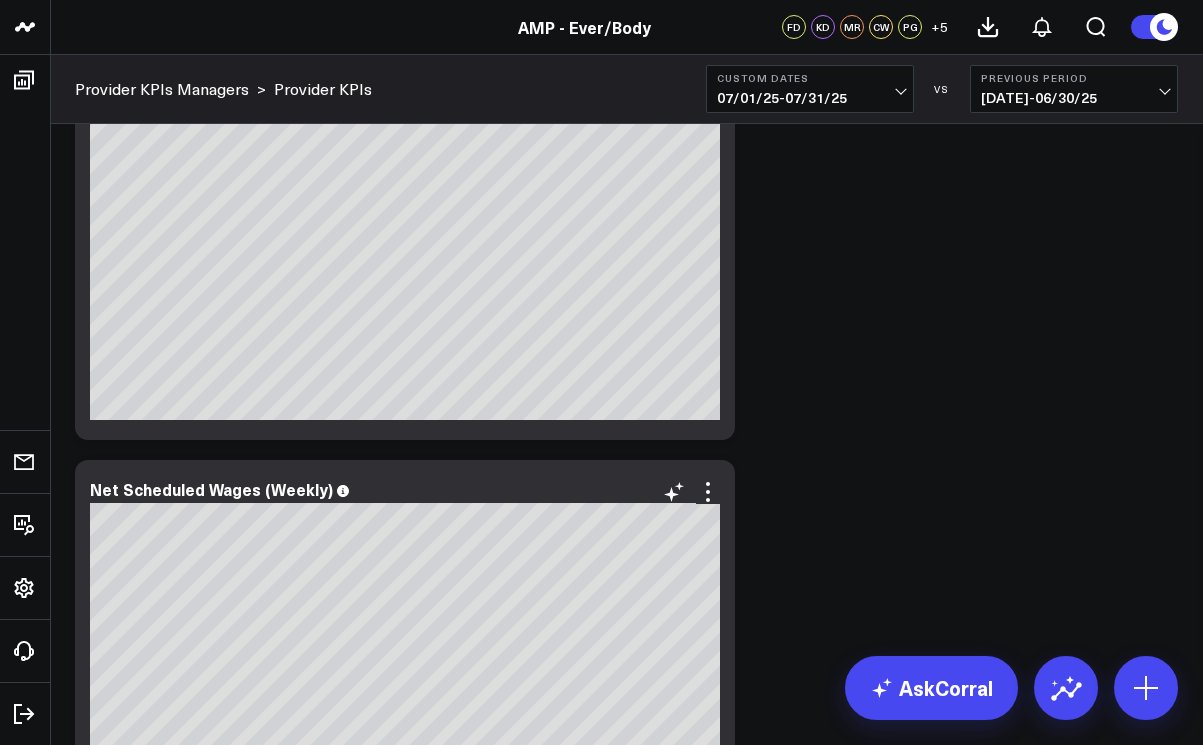 scroll, scrollTop: 2452, scrollLeft: 0, axis: vertical 